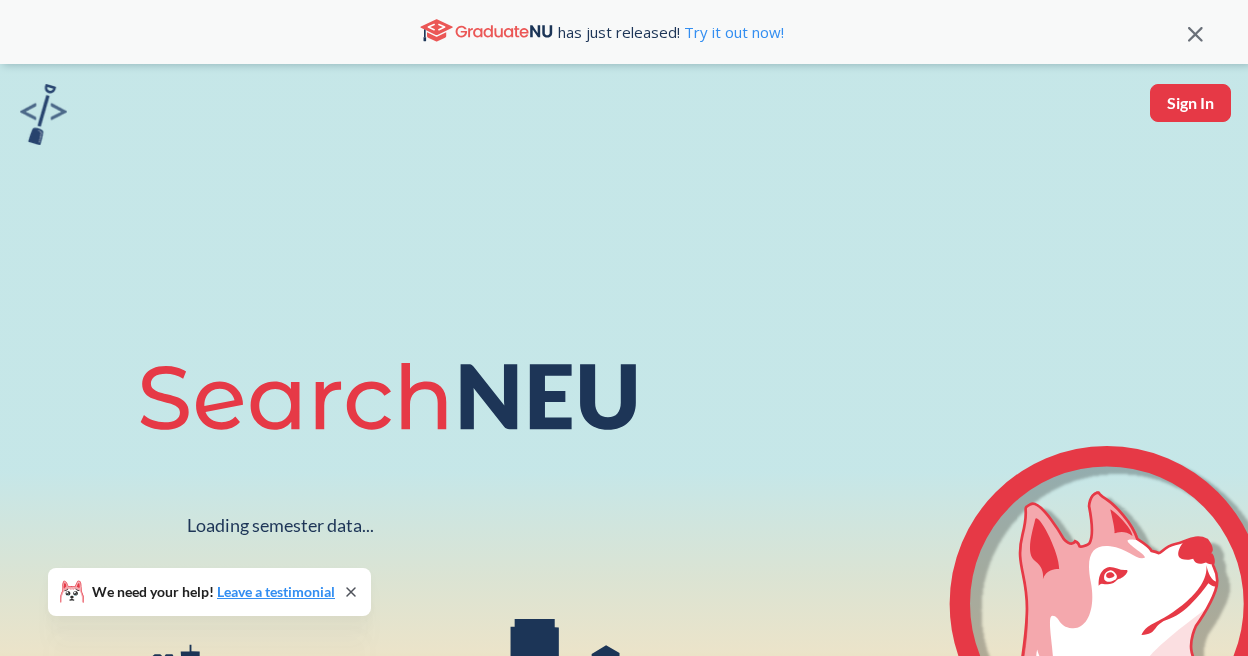 scroll, scrollTop: 0, scrollLeft: 0, axis: both 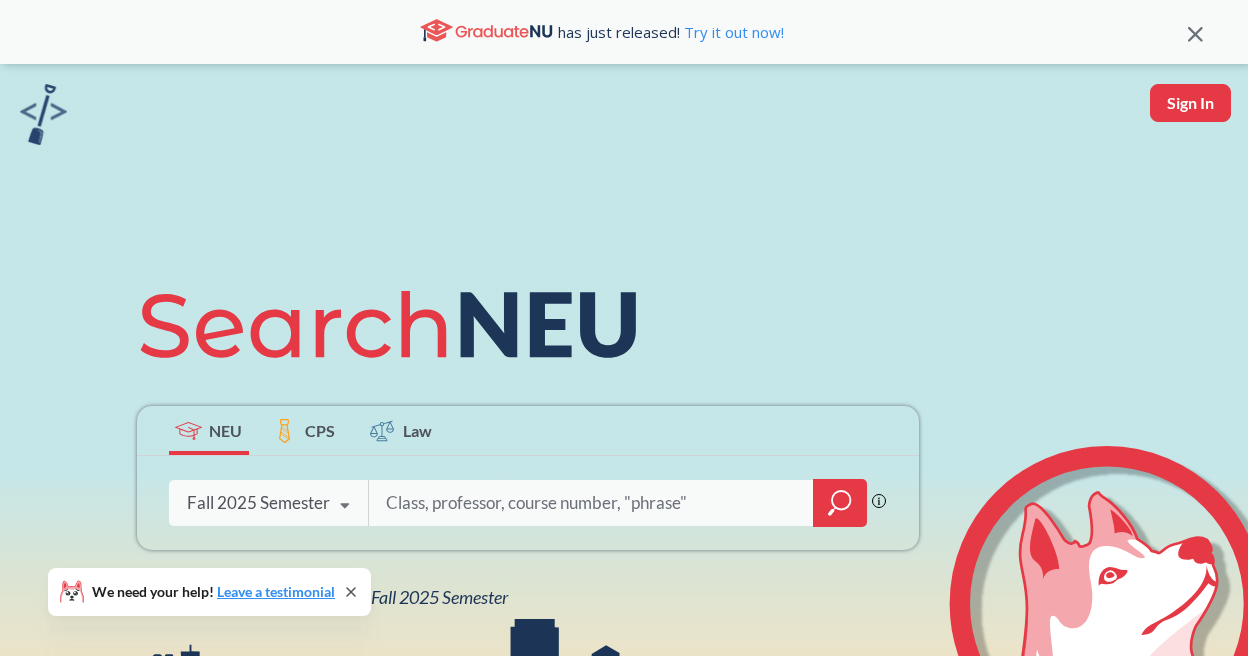 click at bounding box center [592, 503] 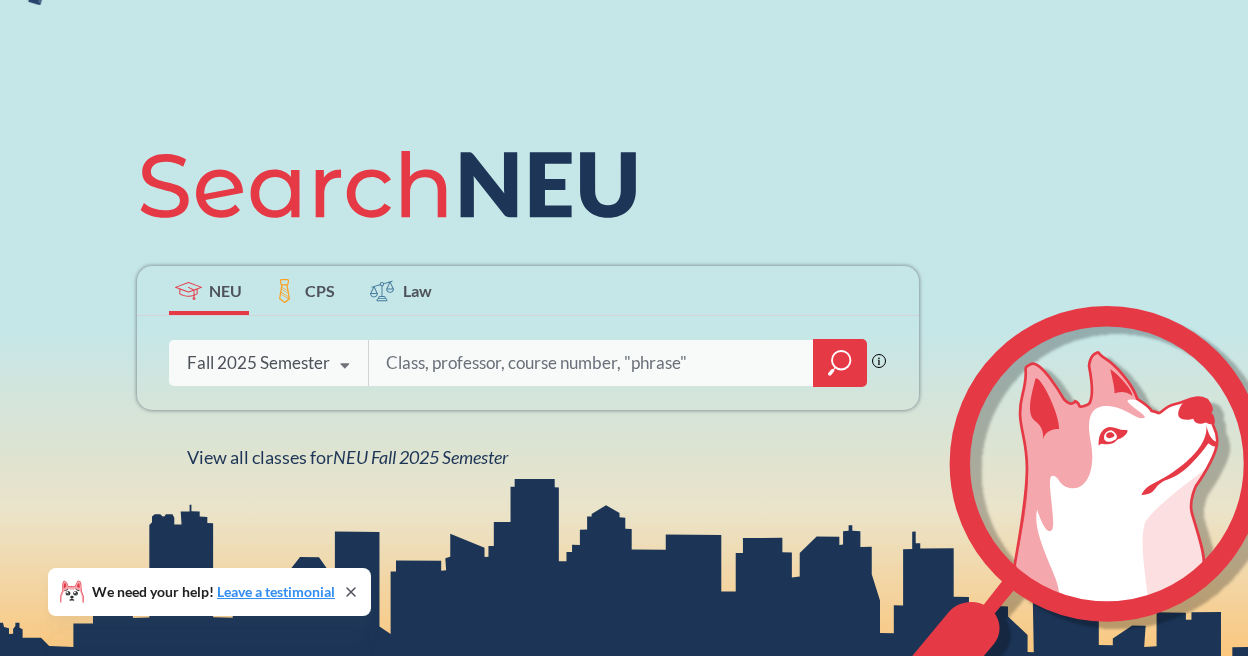scroll, scrollTop: 174, scrollLeft: 0, axis: vertical 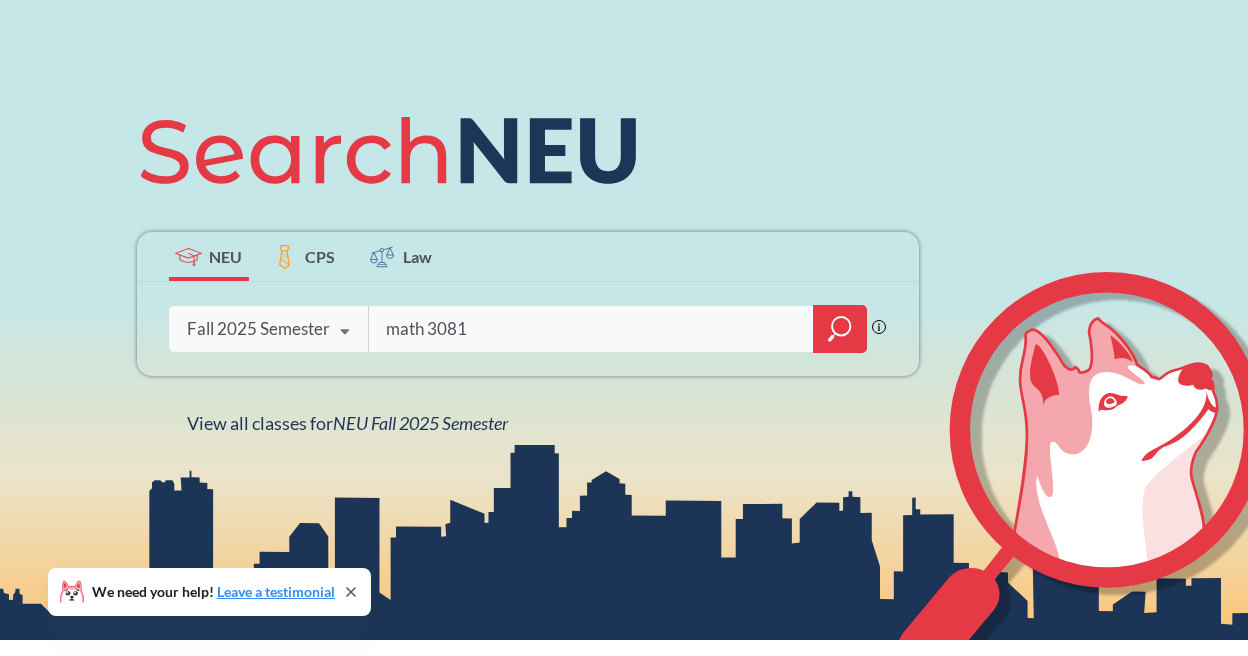 type on "math 3081" 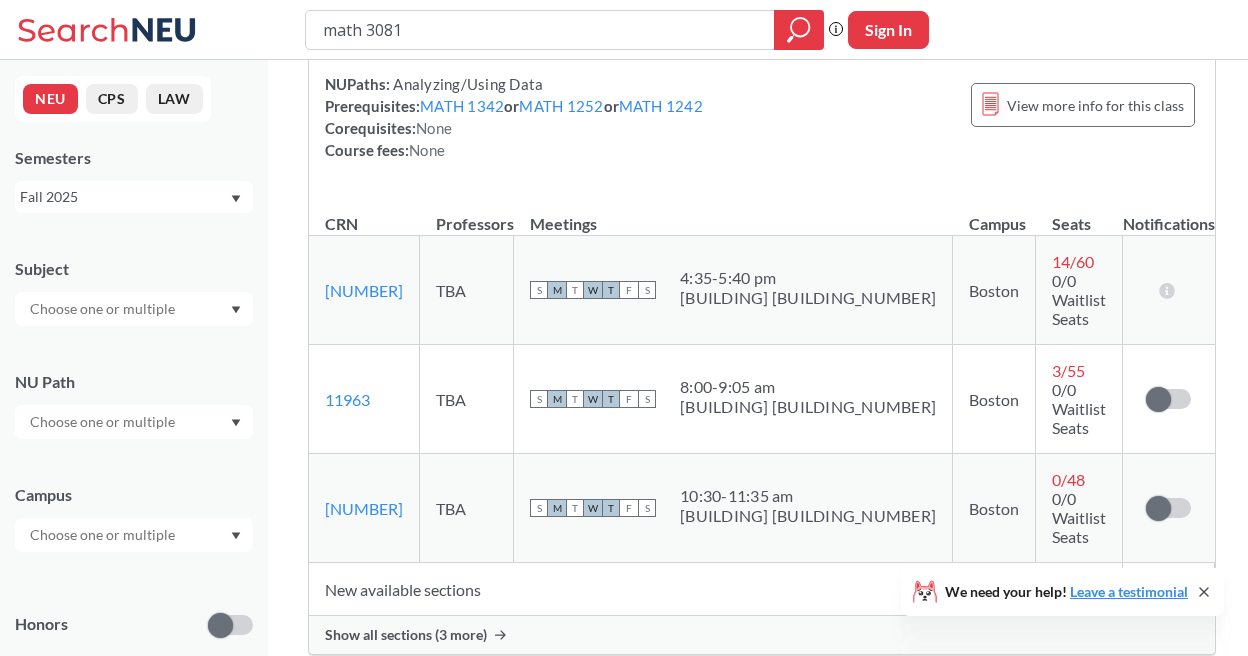 scroll, scrollTop: 226, scrollLeft: 0, axis: vertical 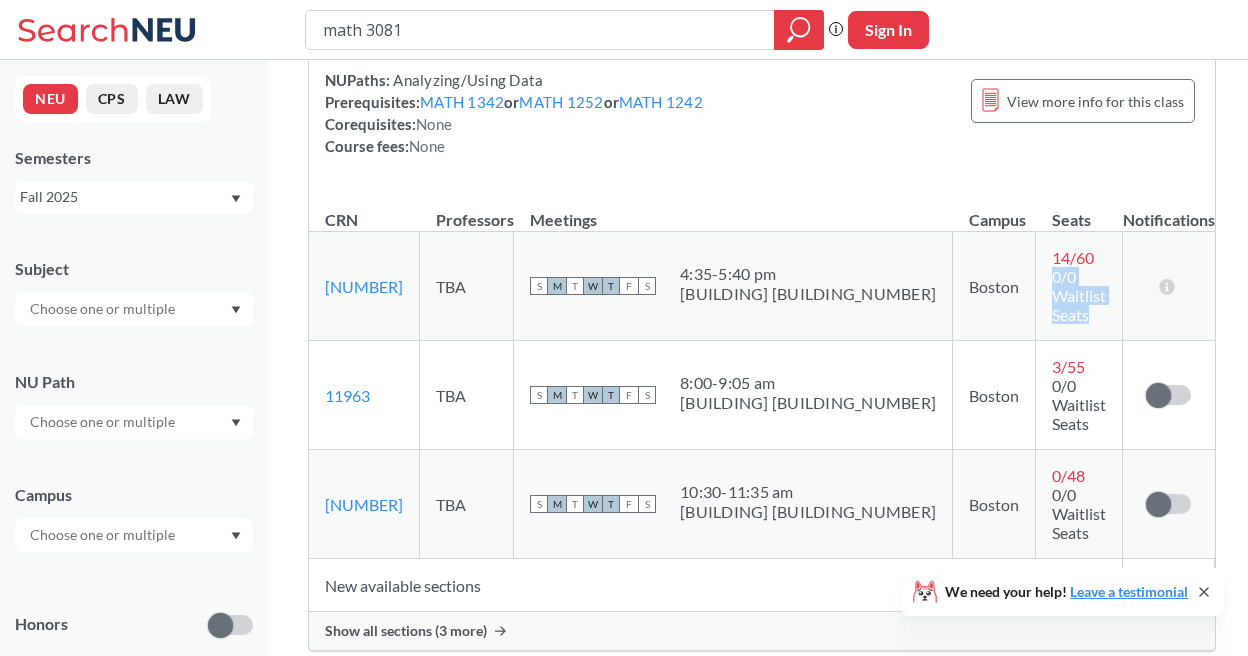 drag, startPoint x: 1011, startPoint y: 282, endPoint x: 1059, endPoint y: 301, distance: 51.62364 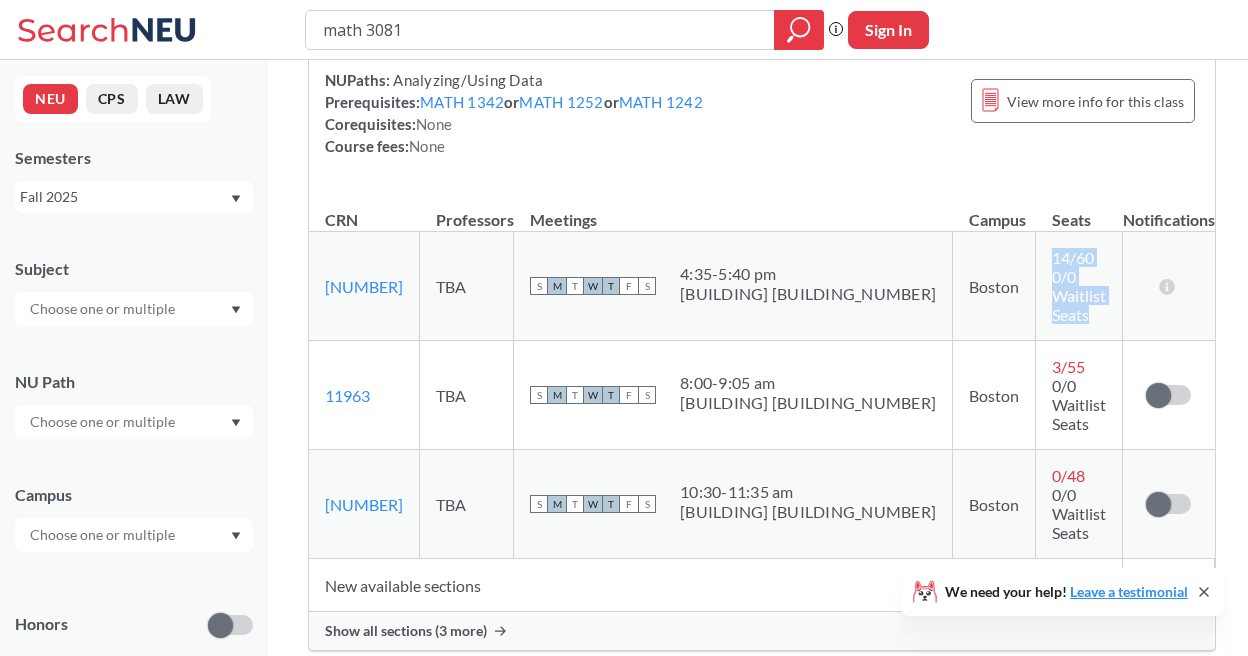 drag, startPoint x: 1056, startPoint y: 299, endPoint x: 989, endPoint y: 267, distance: 74.24958 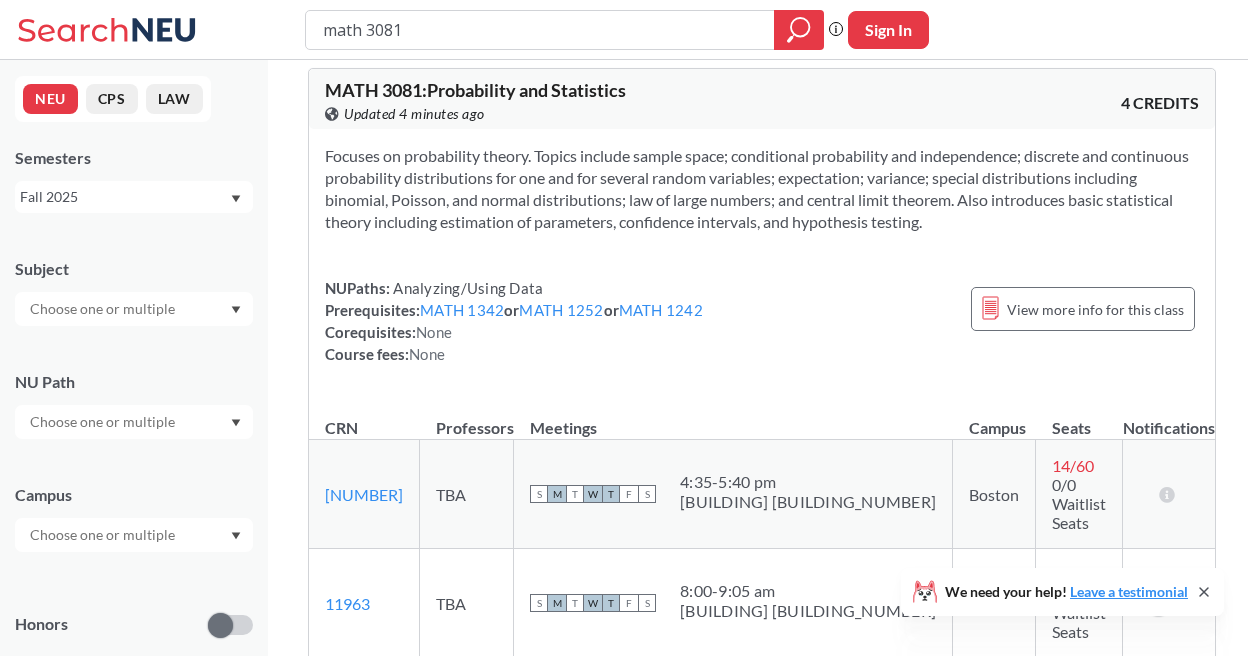 scroll, scrollTop: 0, scrollLeft: 0, axis: both 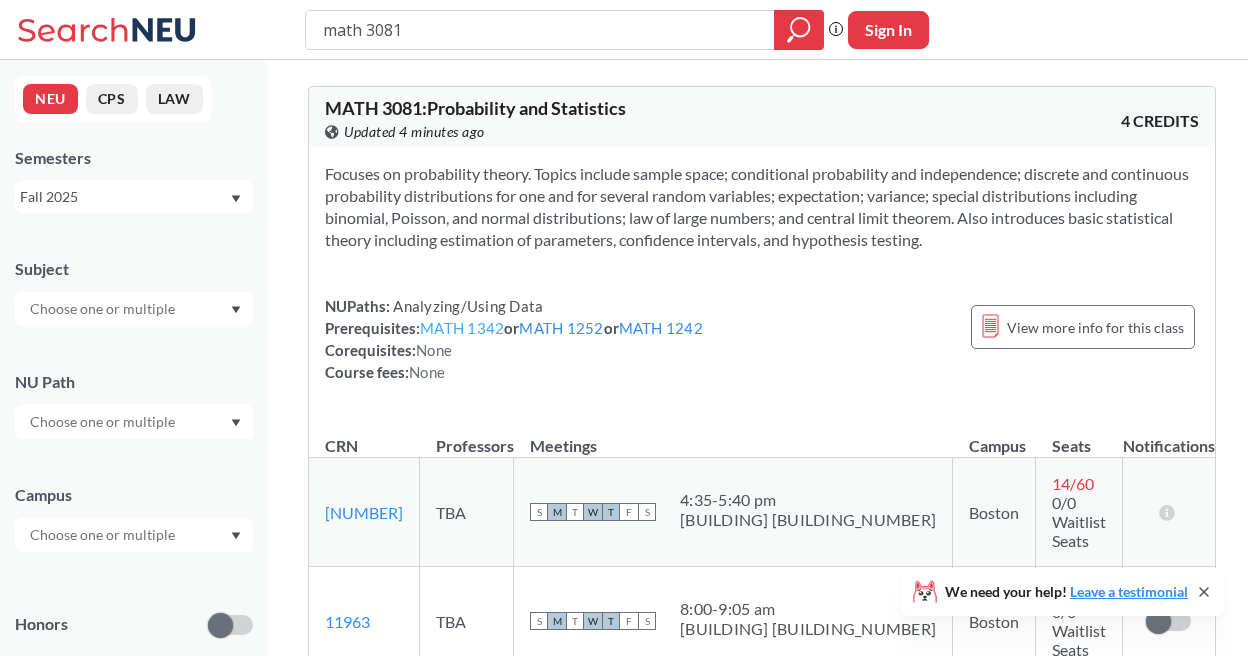click on "MATH 1342" at bounding box center [462, 328] 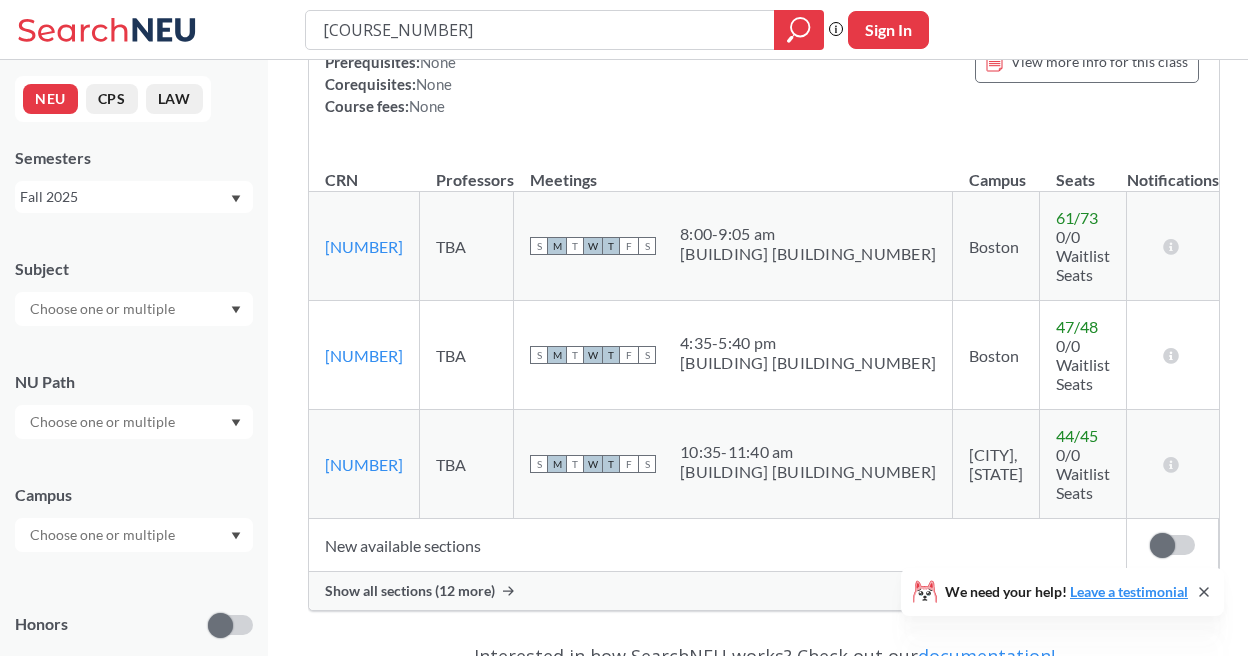 scroll, scrollTop: 304, scrollLeft: 0, axis: vertical 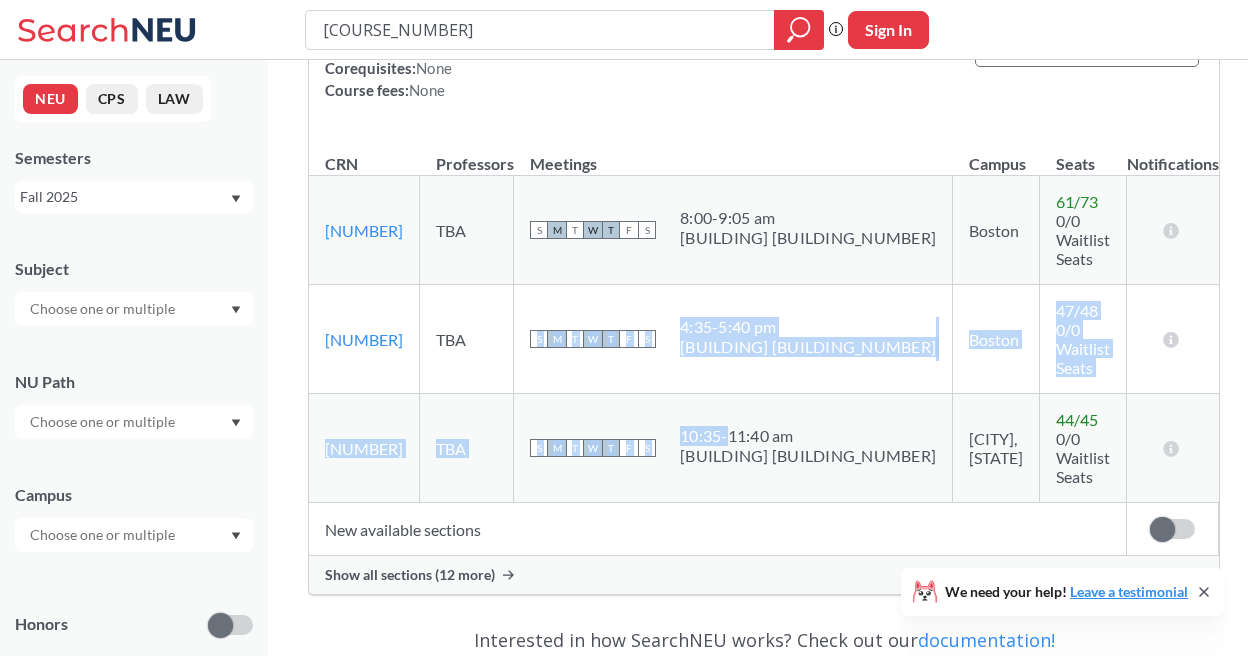 drag, startPoint x: 480, startPoint y: 328, endPoint x: 707, endPoint y: 455, distance: 260.1115 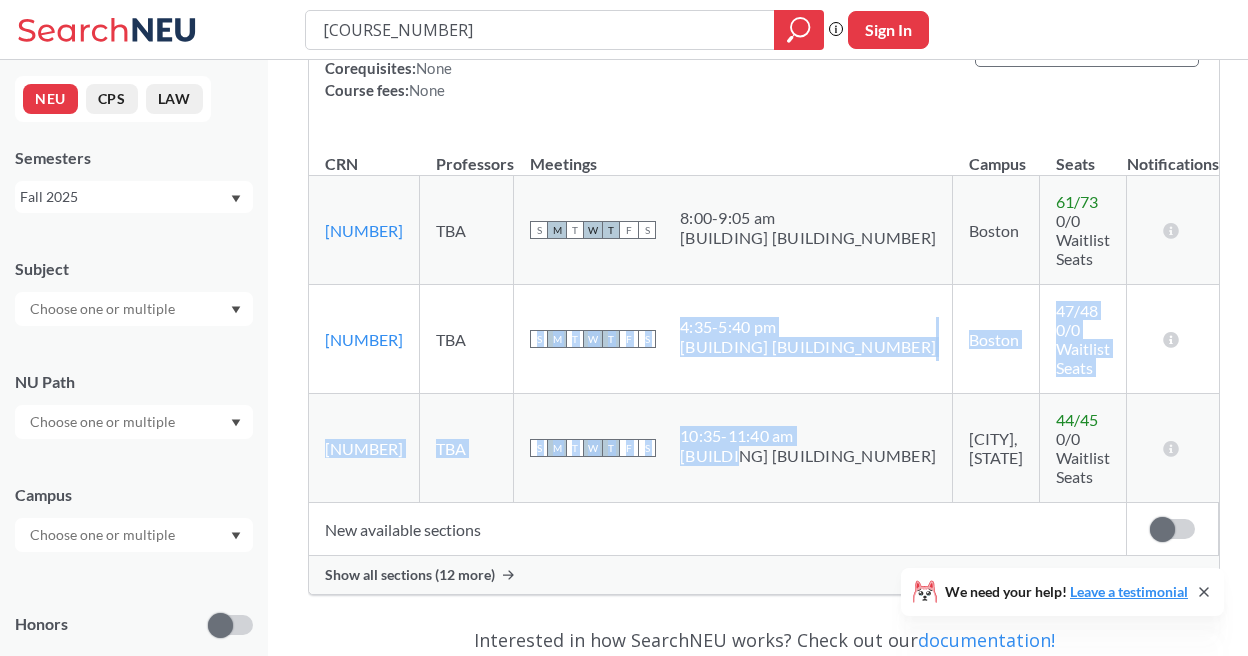 click on "[BUILDING] [BUILDING_NUMBER]" at bounding box center (808, 238) 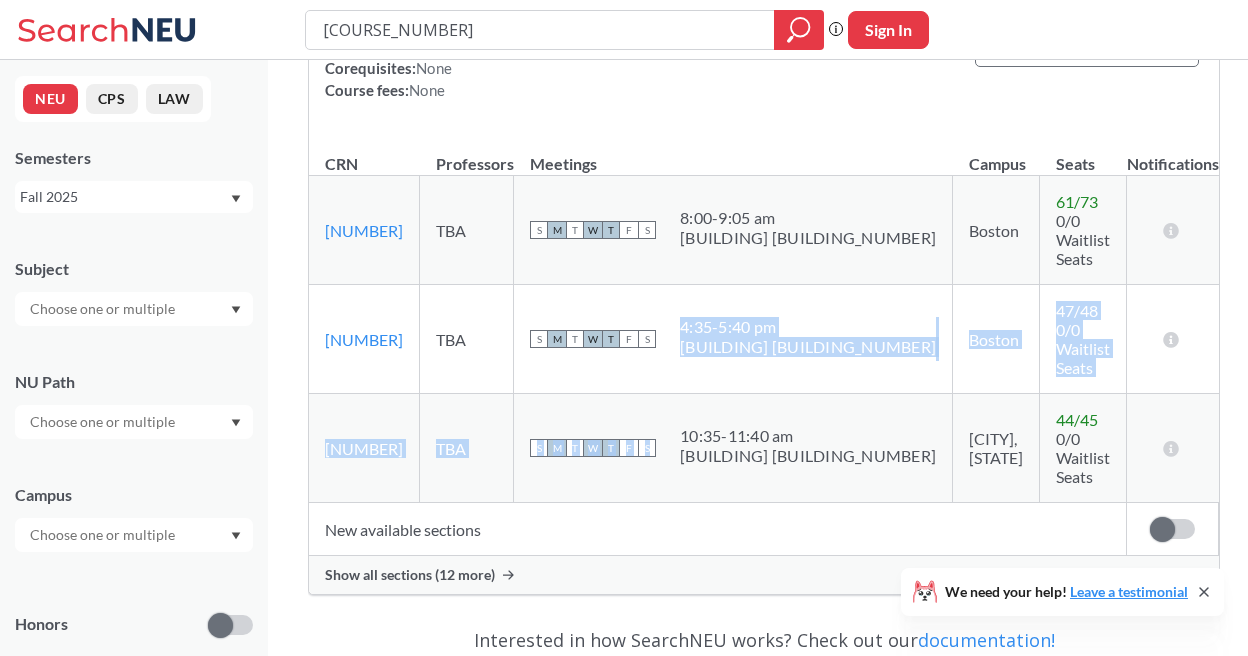 drag, startPoint x: 648, startPoint y: 316, endPoint x: 835, endPoint y: 476, distance: 246.1077 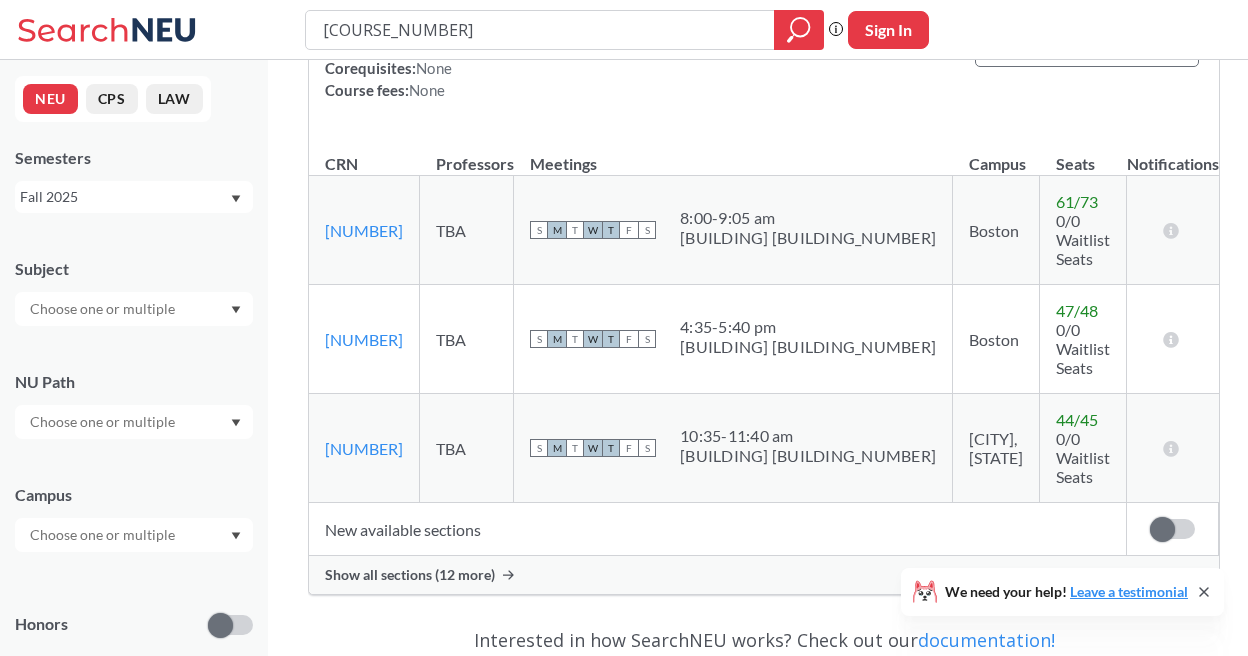 click on "S M T W T F S 4:35 - 5:40 pm [BUILDING] [BUILDING_NUMBER]" at bounding box center (733, 230) 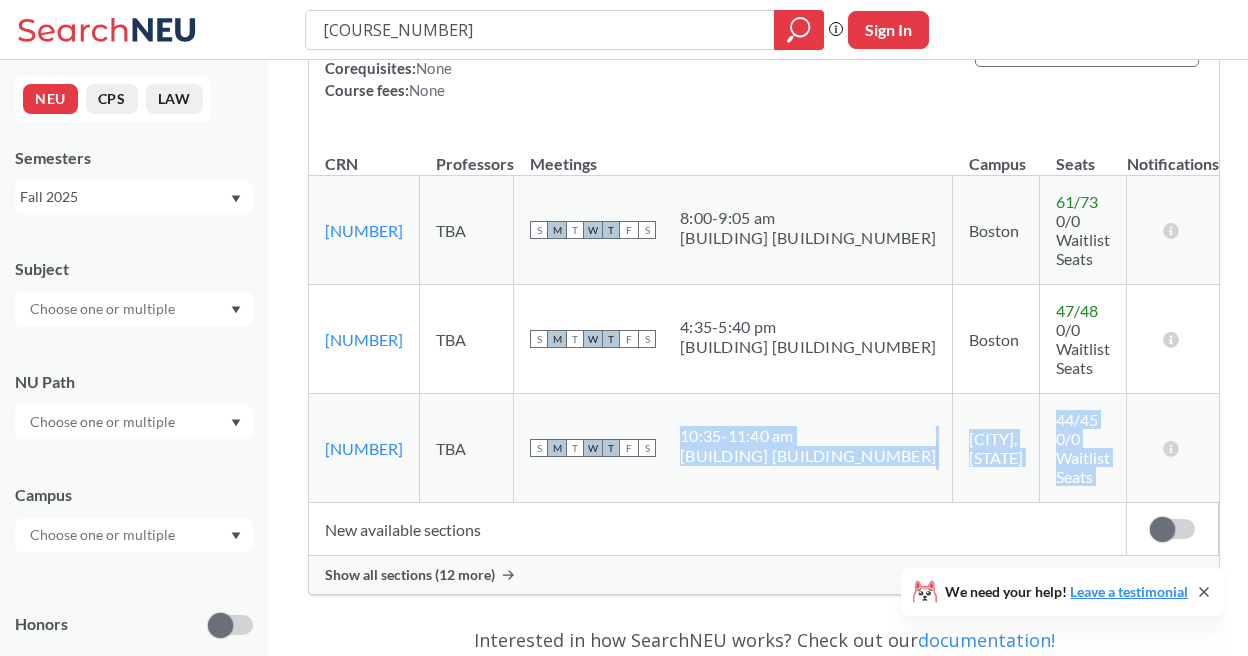 drag, startPoint x: 646, startPoint y: 435, endPoint x: 832, endPoint y: 519, distance: 204.08821 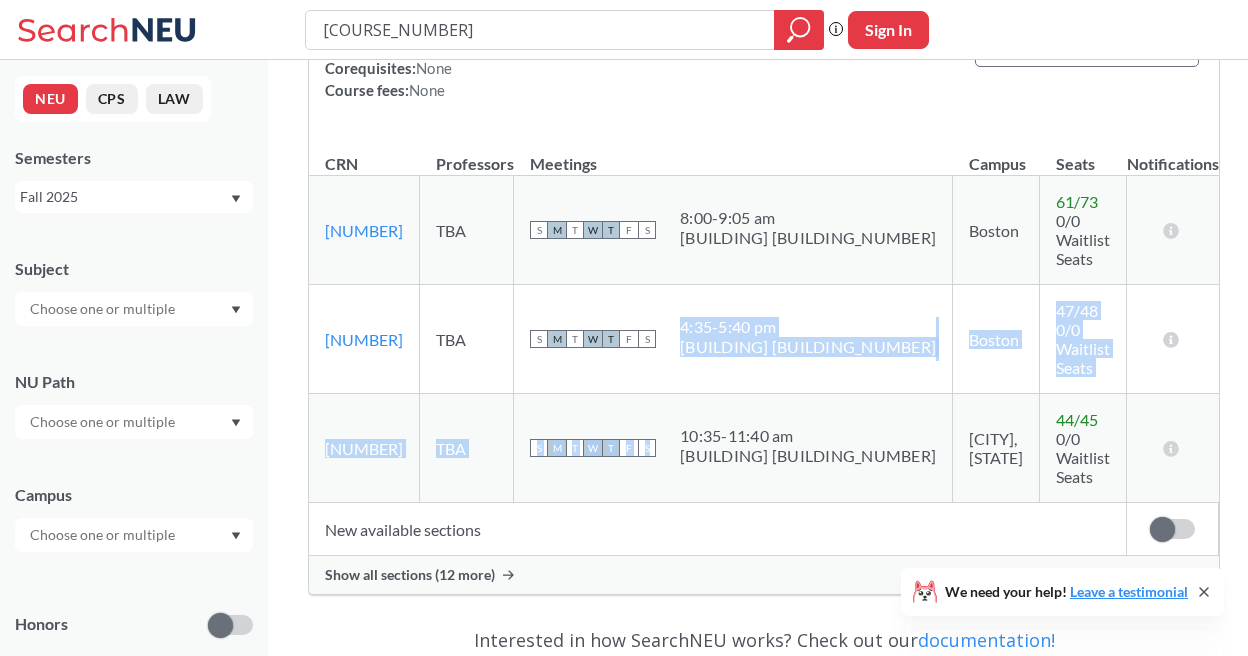 drag, startPoint x: 646, startPoint y: 333, endPoint x: 802, endPoint y: 502, distance: 229.99348 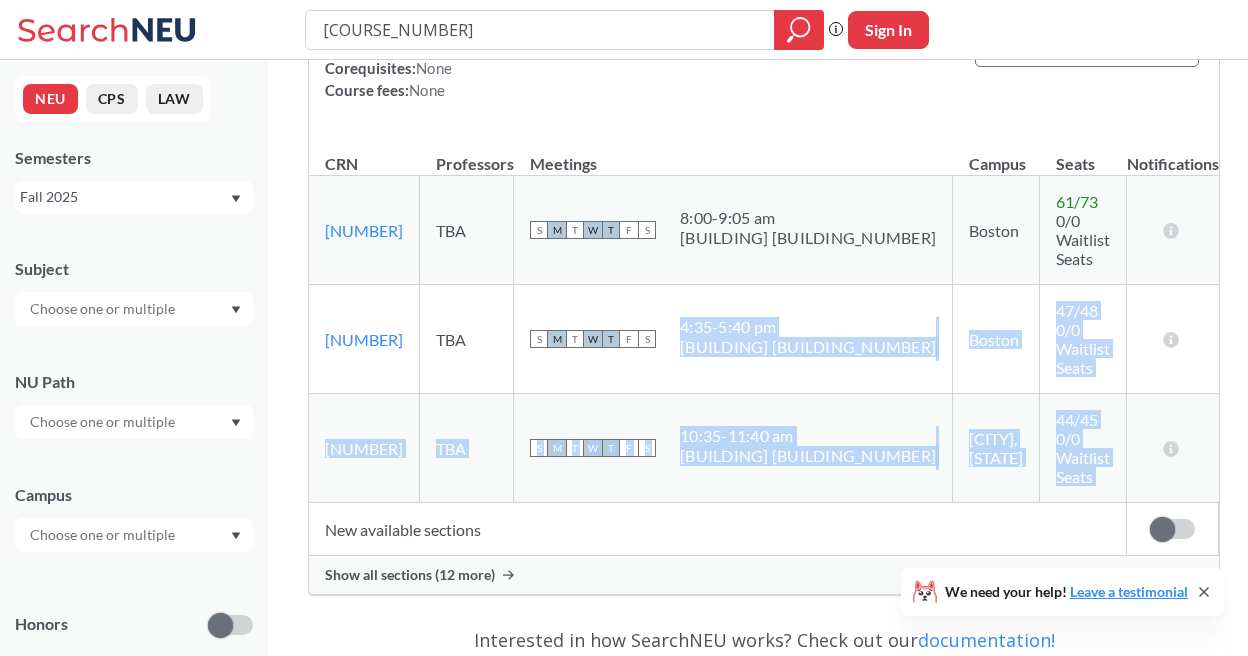 click on "New available sections" at bounding box center (718, 529) 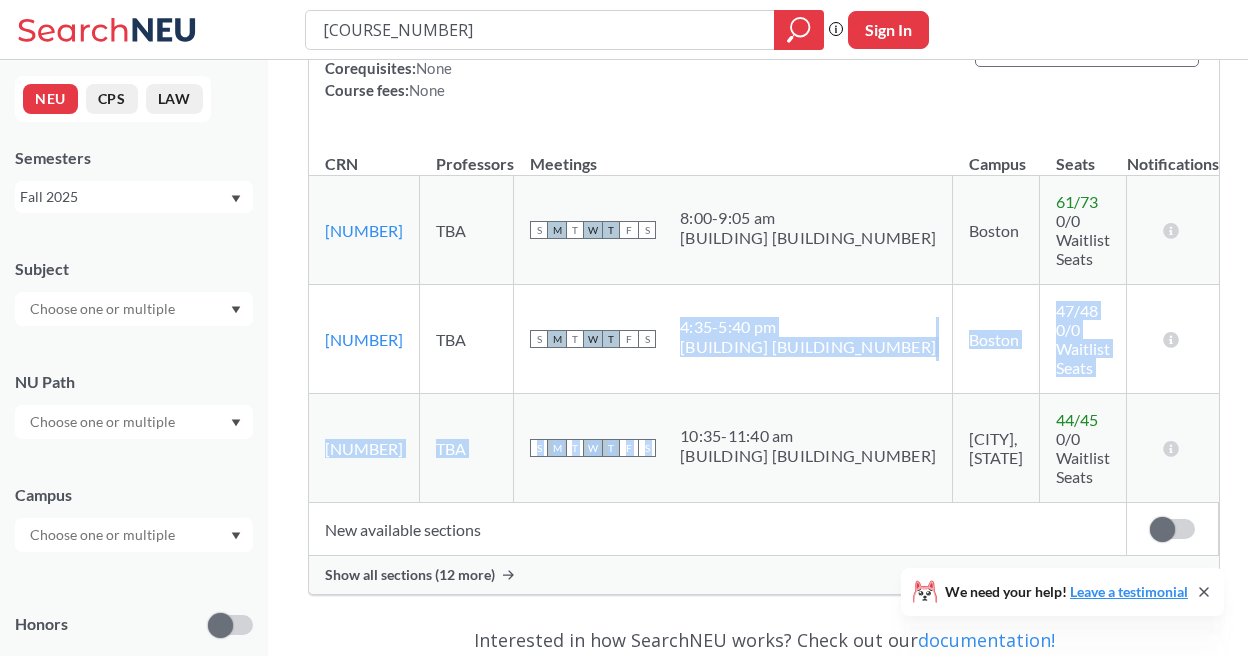 drag, startPoint x: 645, startPoint y: 324, endPoint x: 761, endPoint y: 397, distance: 137.05838 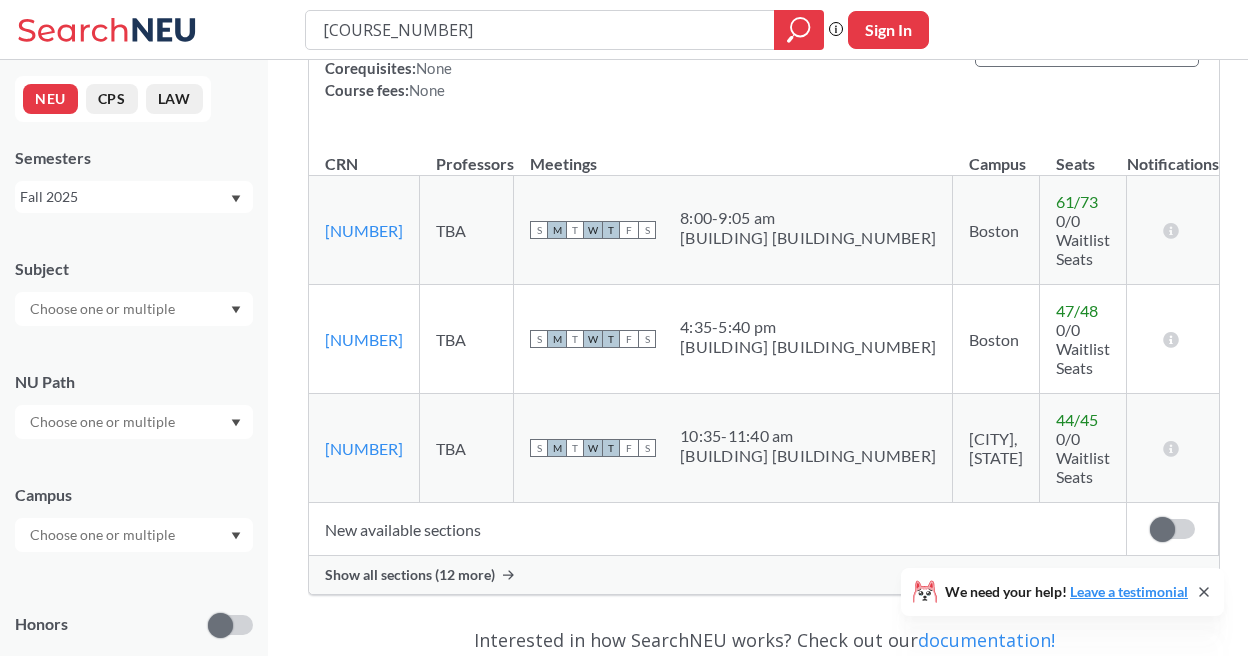 drag, startPoint x: 649, startPoint y: 439, endPoint x: 808, endPoint y: 489, distance: 166.67633 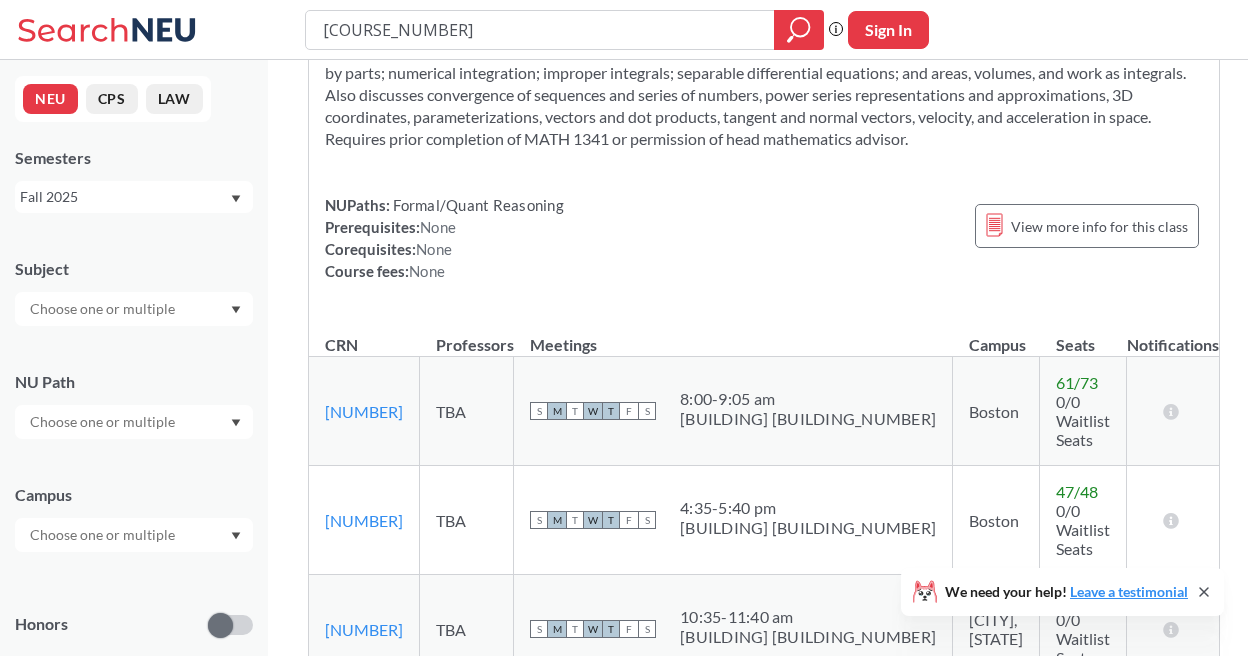 scroll, scrollTop: 106, scrollLeft: 0, axis: vertical 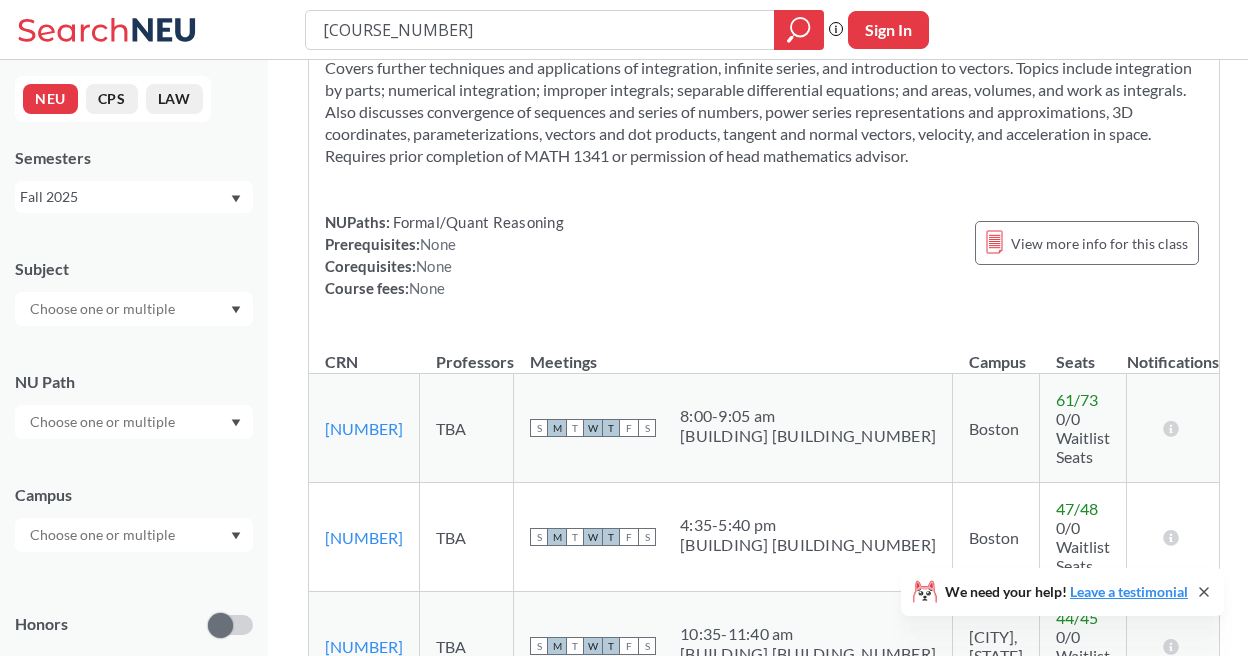drag, startPoint x: 647, startPoint y: 420, endPoint x: 664, endPoint y: 448, distance: 32.75668 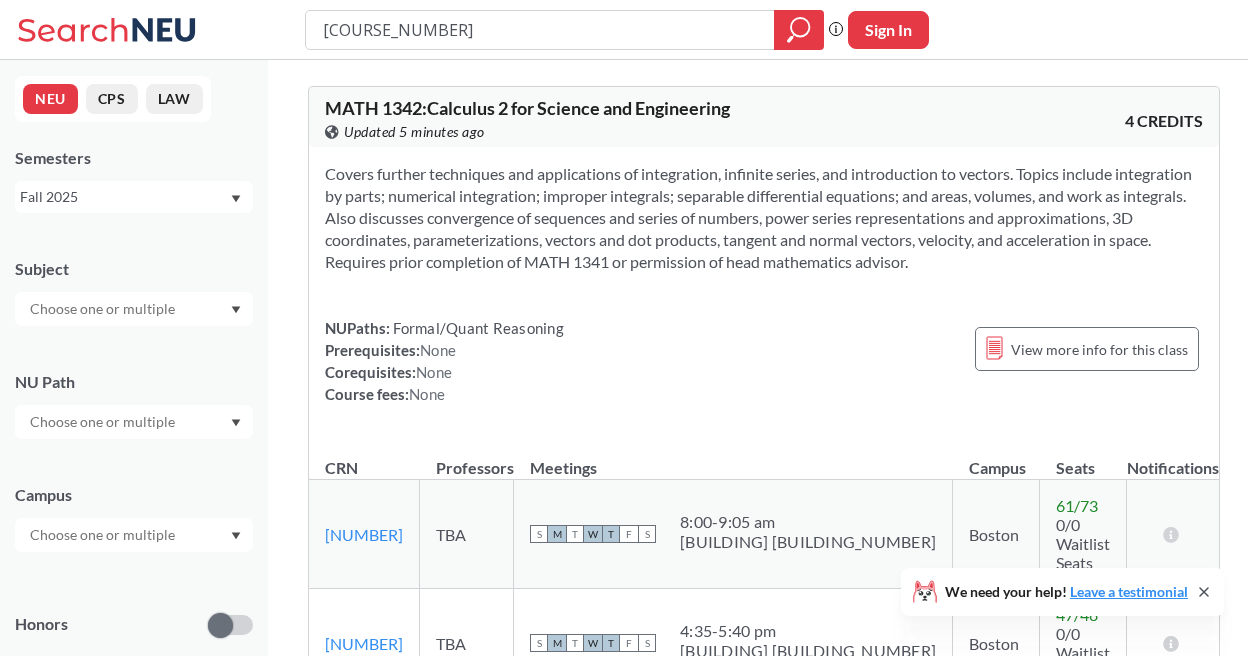 click on "Covers further techniques and applications of integration, infinite series, and introduction to vectors. Topics include integration by parts; numerical integration; improper integrals; separable differential equations; and areas, volumes, and work as integrals. Also discusses convergence of sequences and series of numbers, power series representations and approximations, 3D coordinates, parameterizations, vectors and dot products, tangent and normal vectors, velocity, and acceleration in space. Requires prior completion of MATH 1341 or permission of head mathematics advisor.
NUPaths:   Formal/Quant Reasoning Prerequisites:  None Corequisites:  None Course fees:  None View more info for this class" at bounding box center (764, 292) 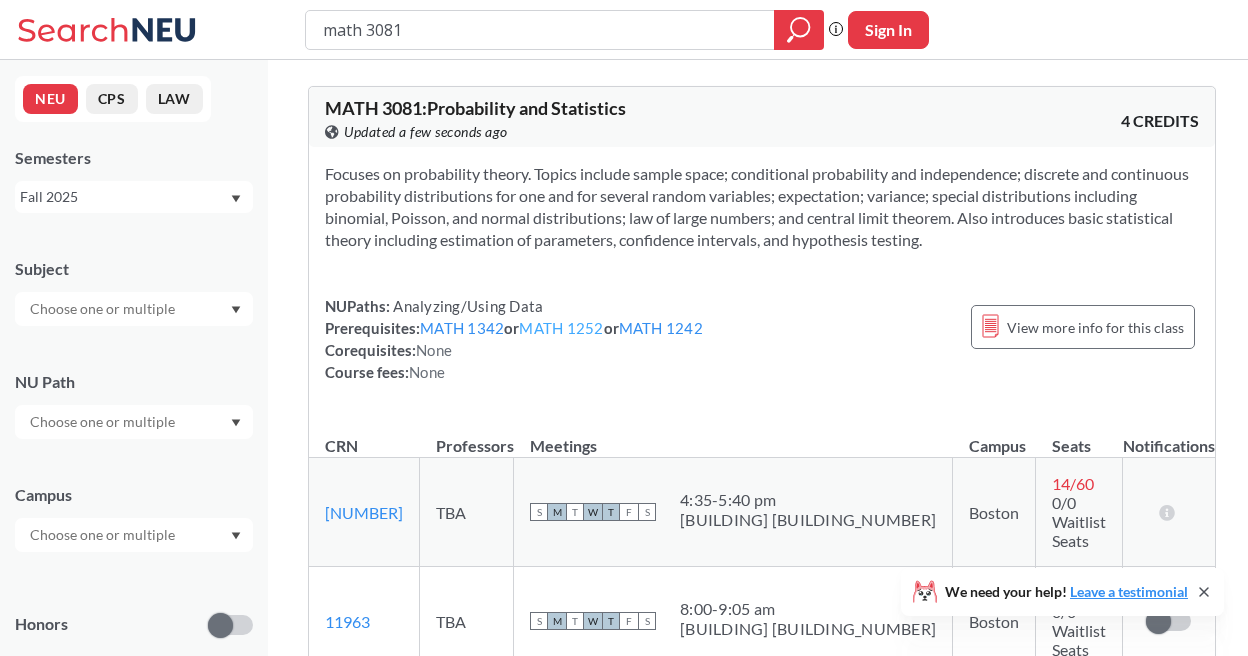 click on "MATH 1252" at bounding box center (561, 328) 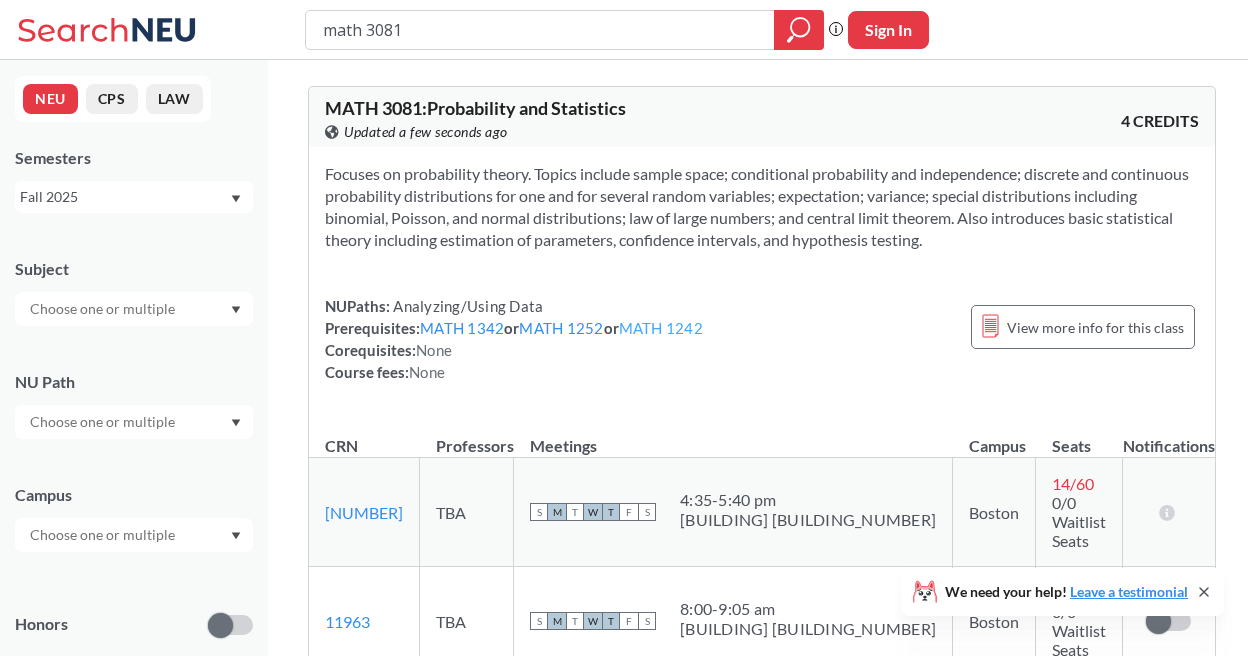click on "MATH 1242" at bounding box center [661, 328] 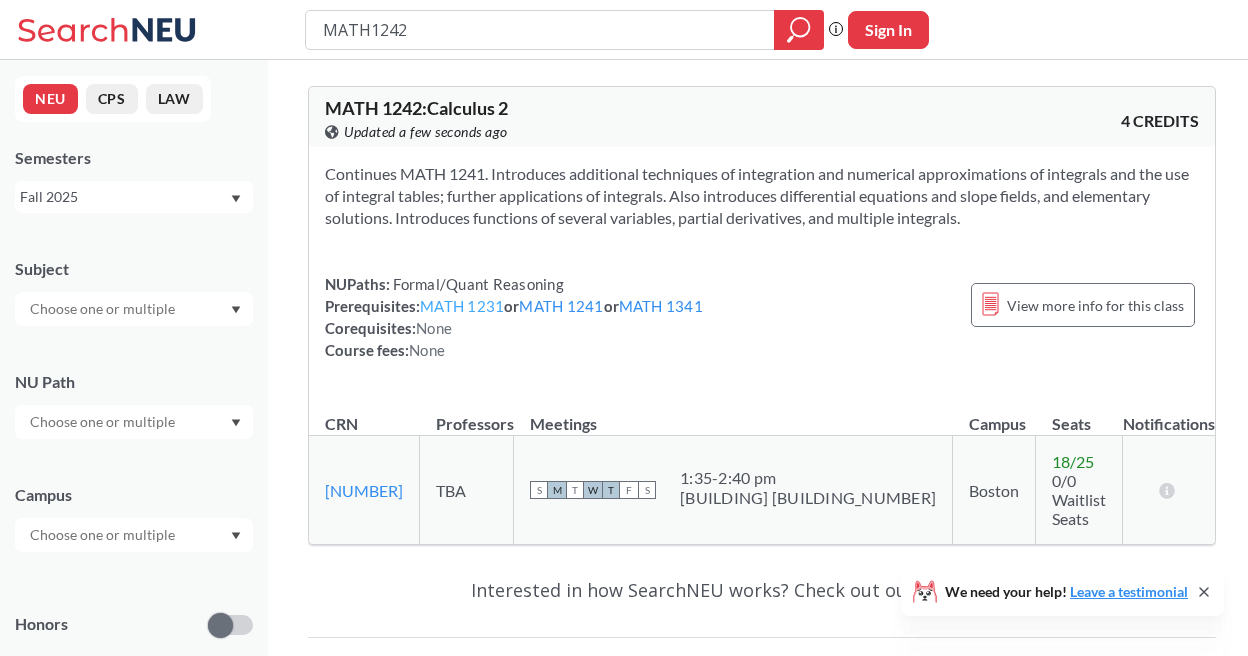 click on "MATH 1231" at bounding box center (462, 306) 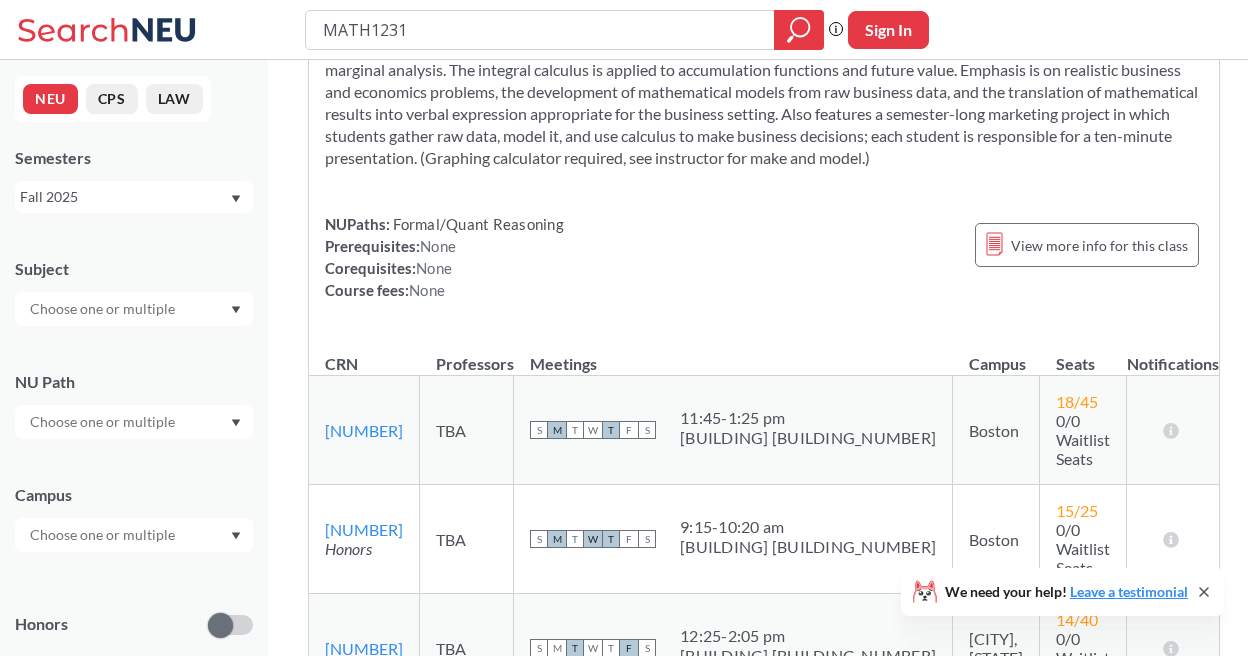 scroll, scrollTop: 149, scrollLeft: 0, axis: vertical 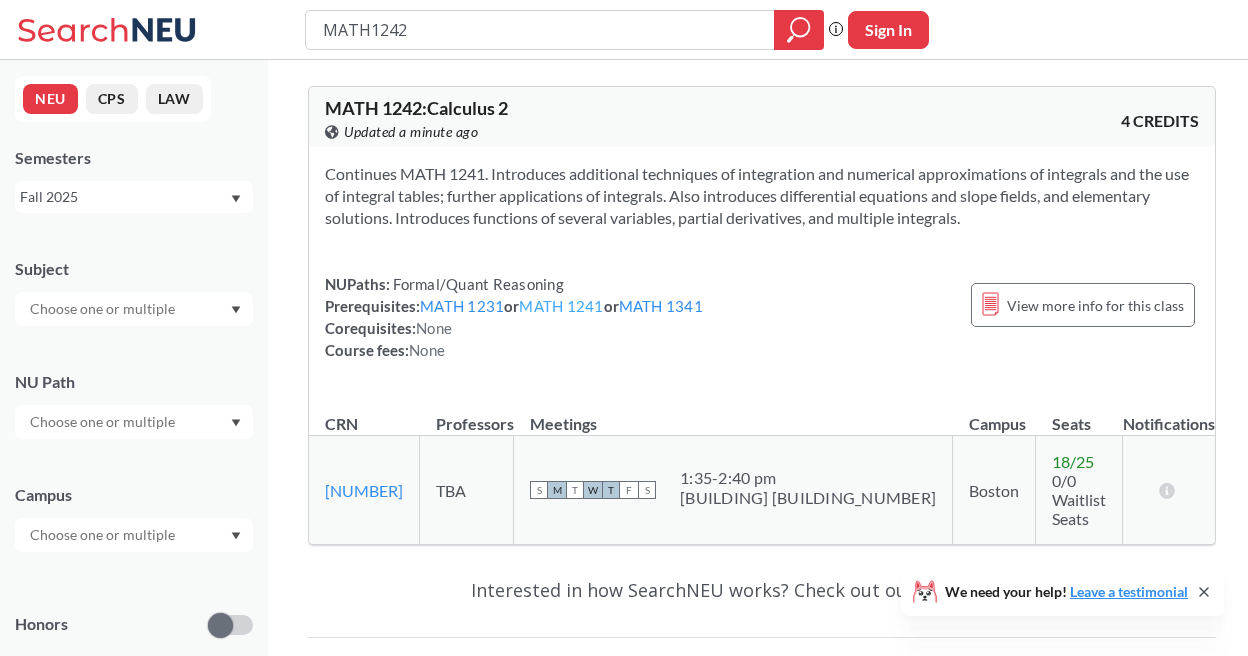 click on "MATH 1241" at bounding box center (561, 306) 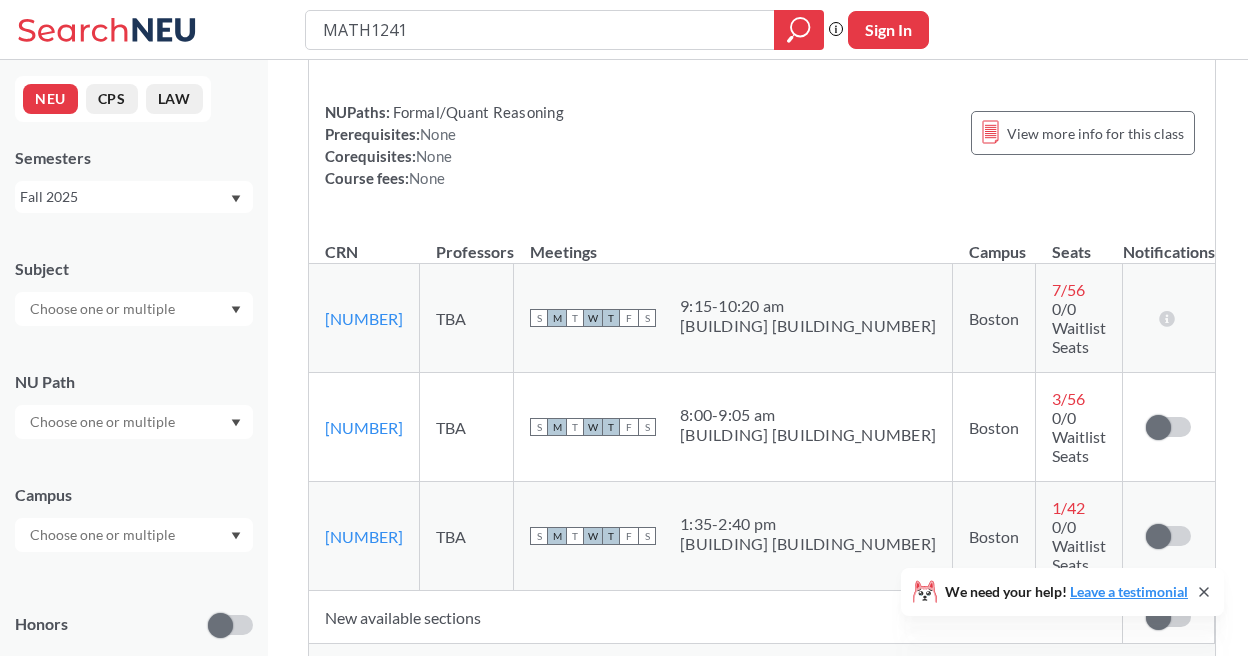 scroll, scrollTop: 0, scrollLeft: 0, axis: both 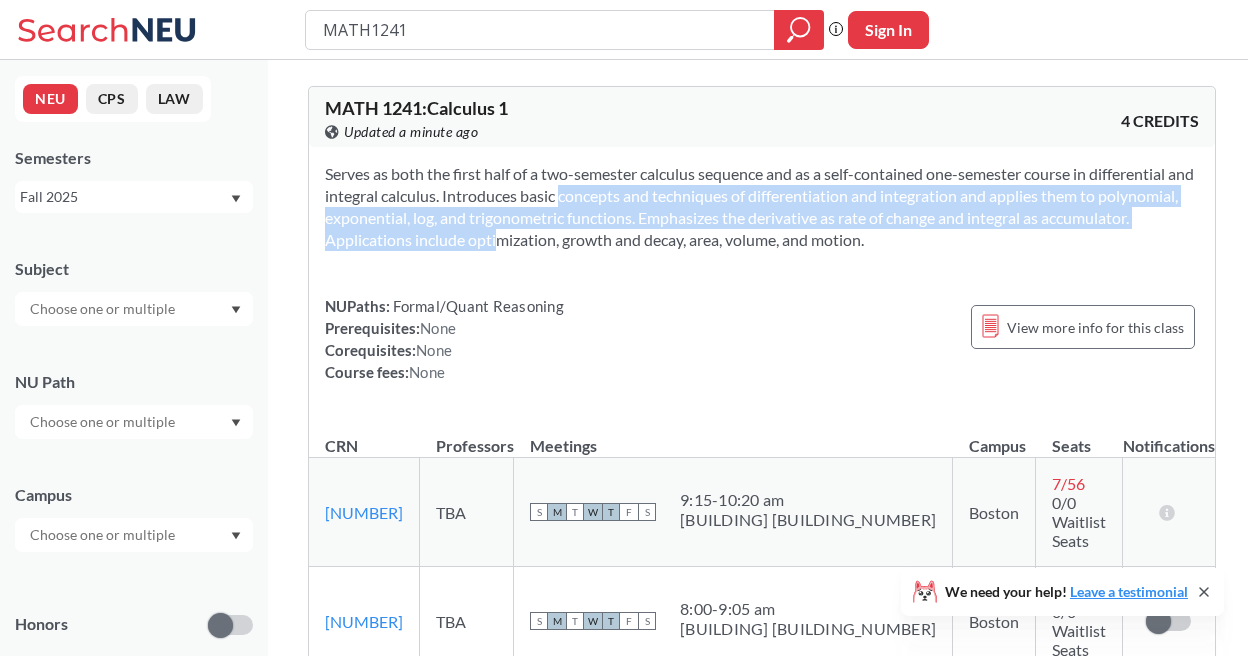 drag, startPoint x: 558, startPoint y: 192, endPoint x: 557, endPoint y: 248, distance: 56.008926 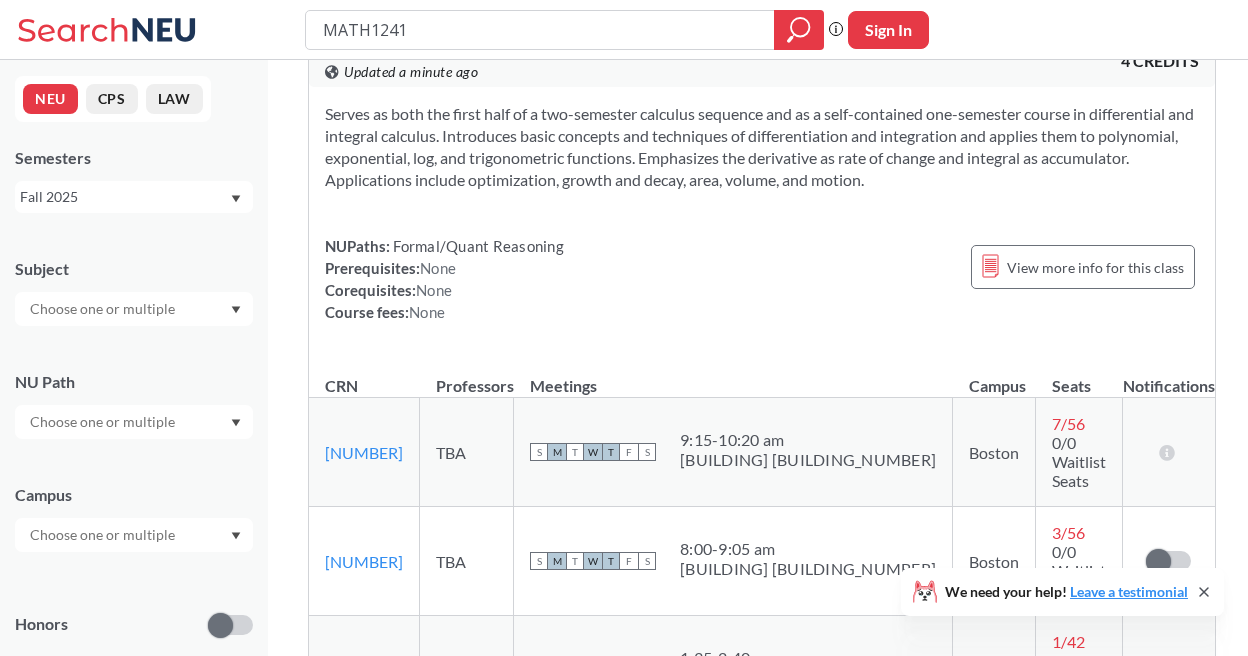 scroll, scrollTop: 486, scrollLeft: 0, axis: vertical 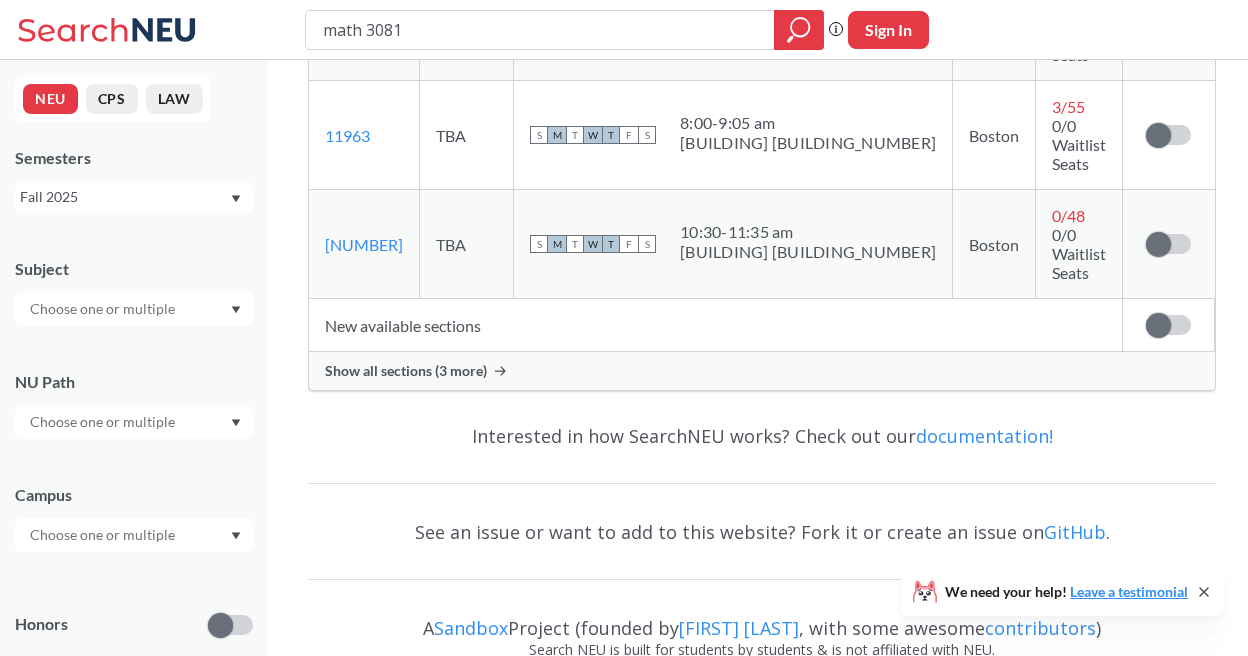 click on "Show all sections (3 more)" at bounding box center (762, 371) 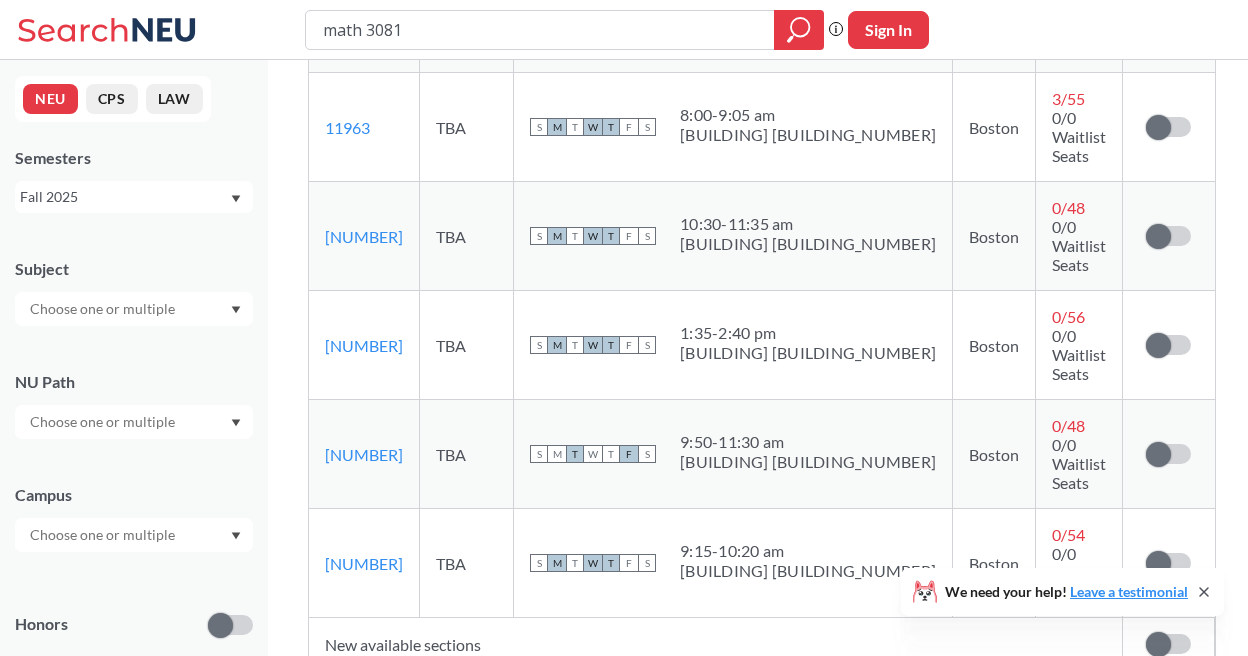 scroll, scrollTop: 495, scrollLeft: 0, axis: vertical 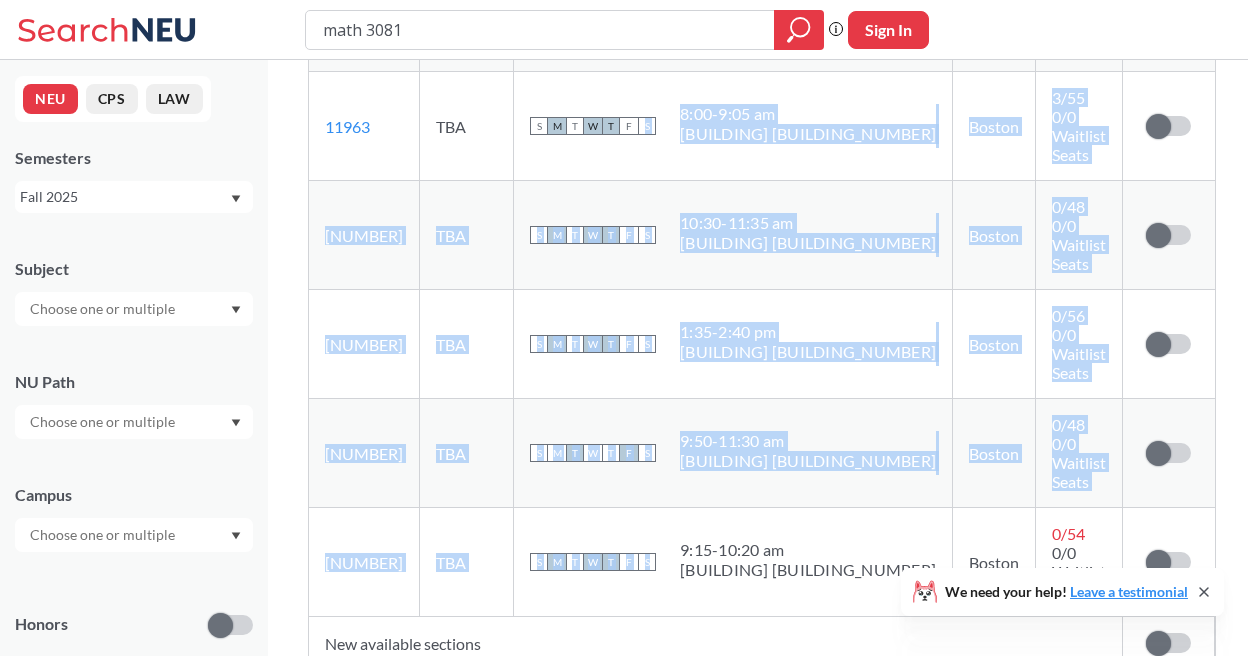 drag, startPoint x: 786, startPoint y: 492, endPoint x: 604, endPoint y: 83, distance: 447.66617 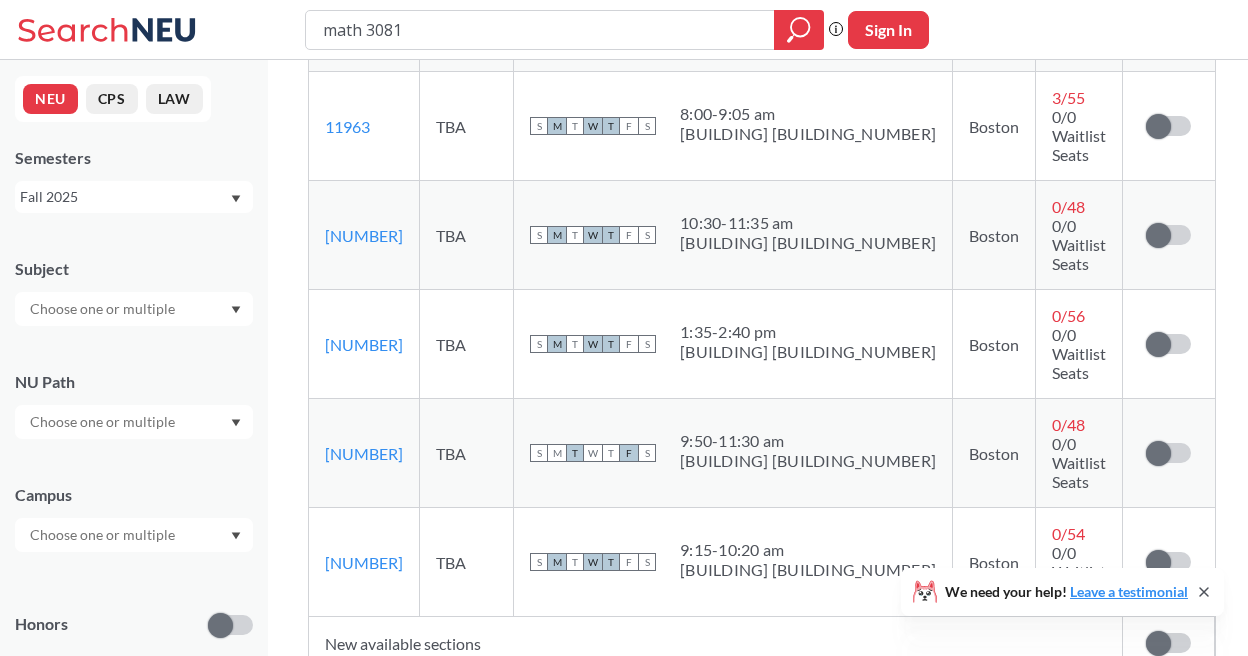 click on "[BUILDING] [BUILDING_NUMBER]" at bounding box center (808, 25) 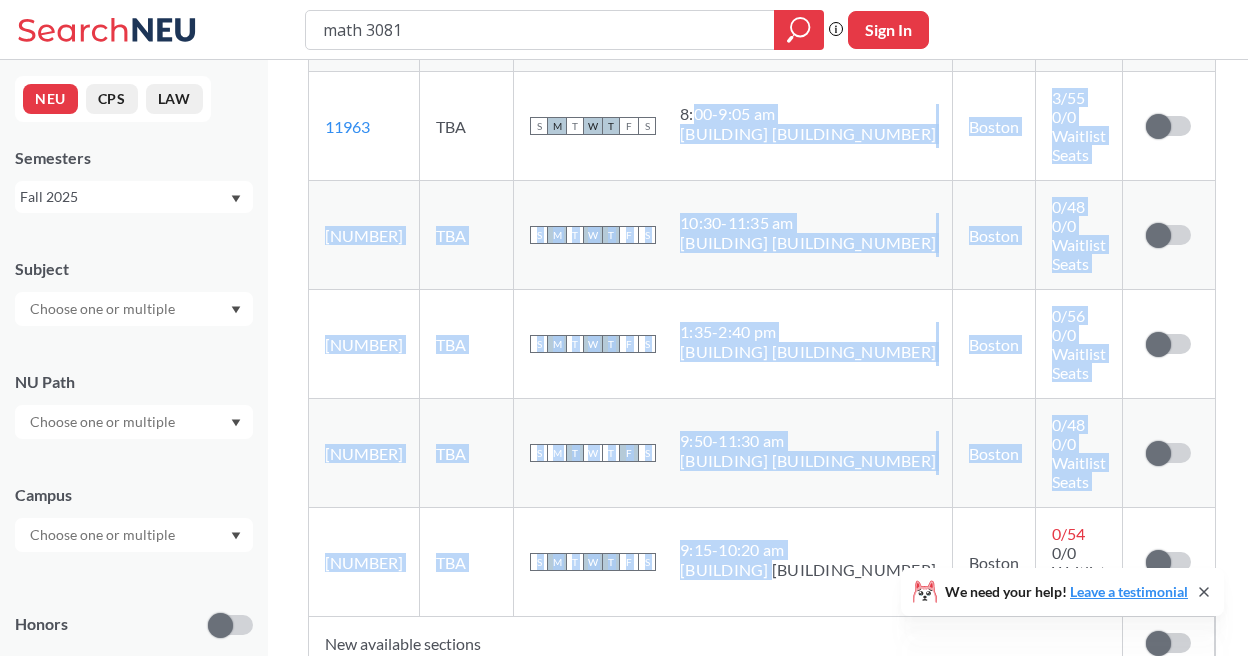 drag, startPoint x: 679, startPoint y: 135, endPoint x: 731, endPoint y: 471, distance: 340 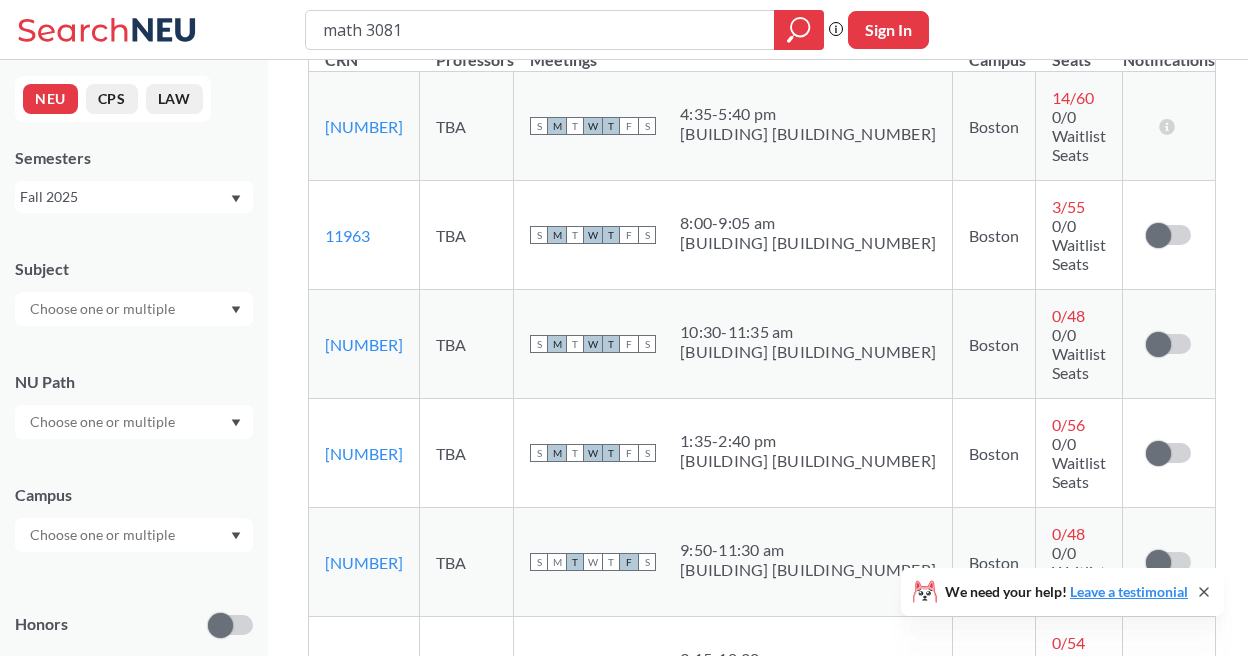 scroll, scrollTop: 391, scrollLeft: 0, axis: vertical 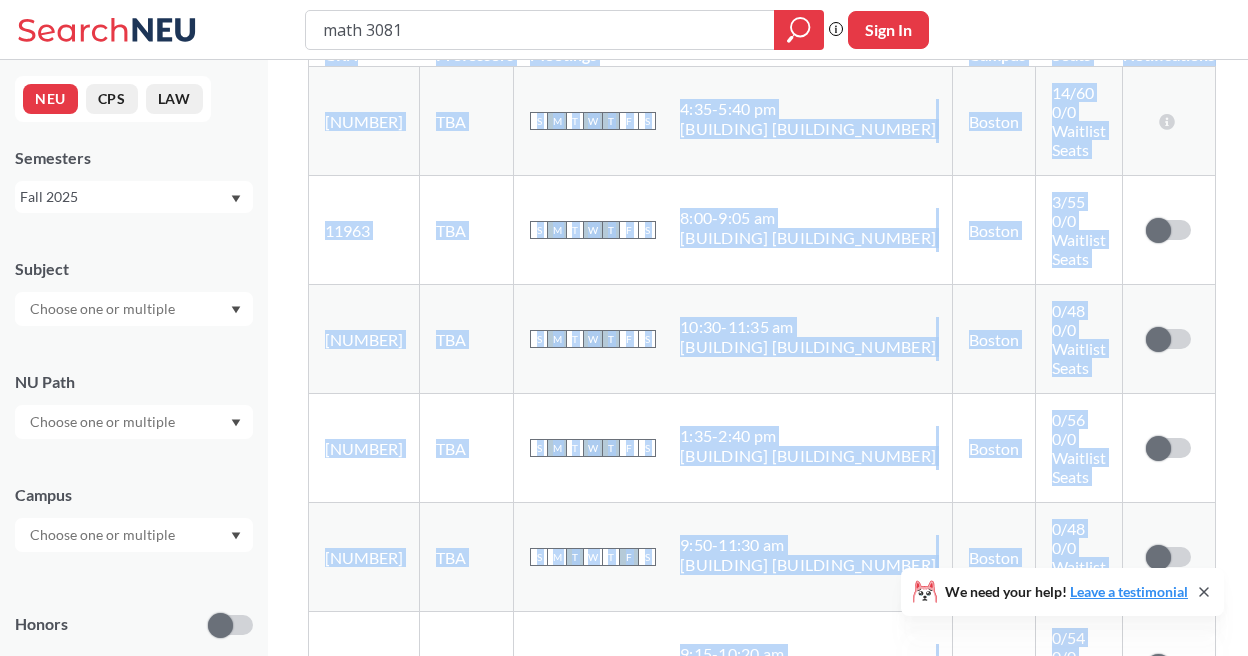 drag, startPoint x: 487, startPoint y: 637, endPoint x: 282, endPoint y: 554, distance: 221.1651 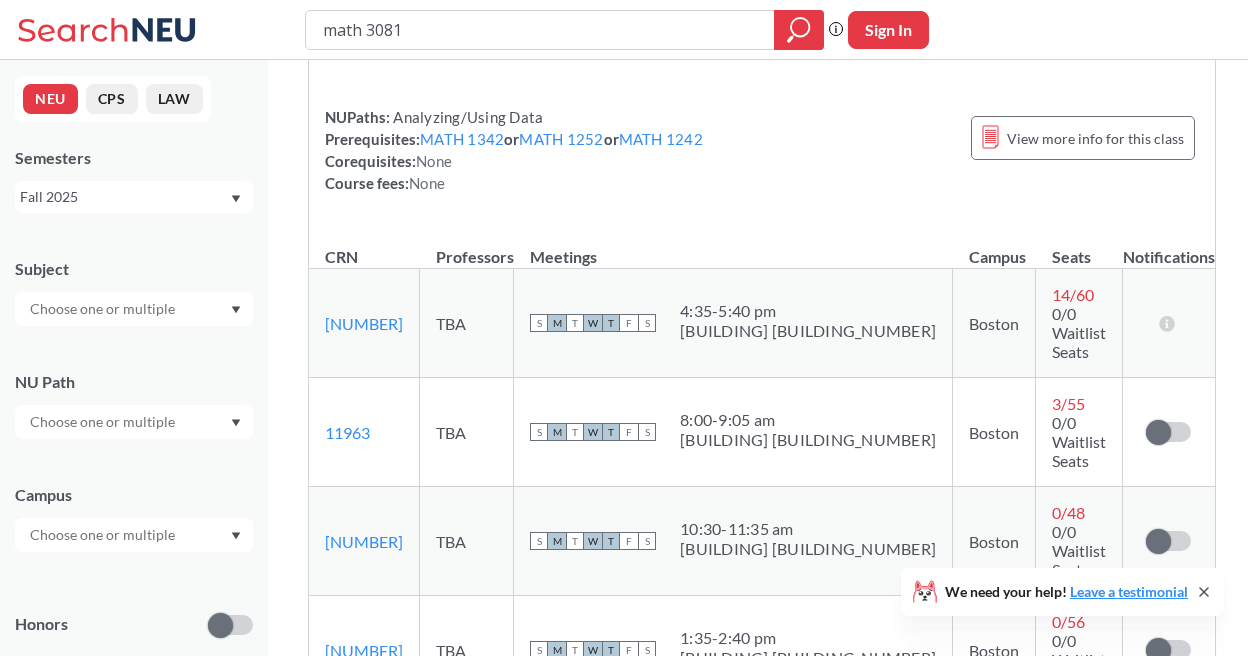 scroll, scrollTop: 0, scrollLeft: 0, axis: both 